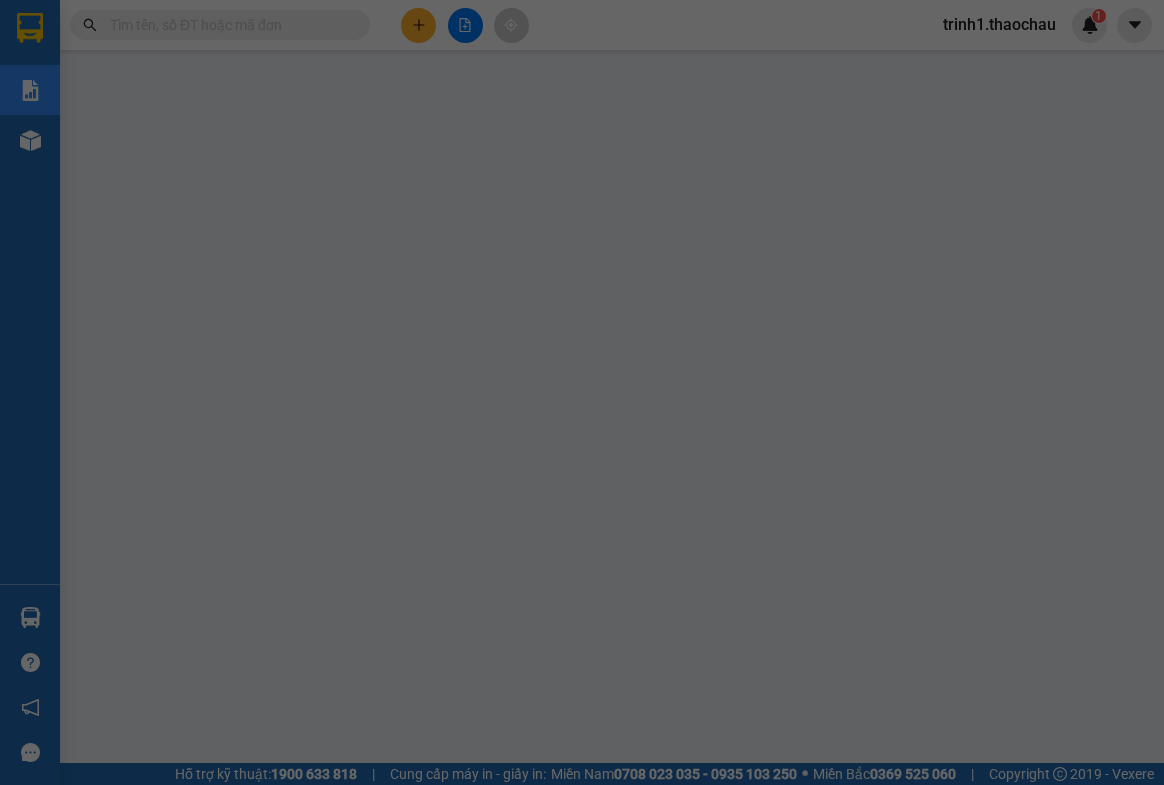 scroll, scrollTop: 0, scrollLeft: 0, axis: both 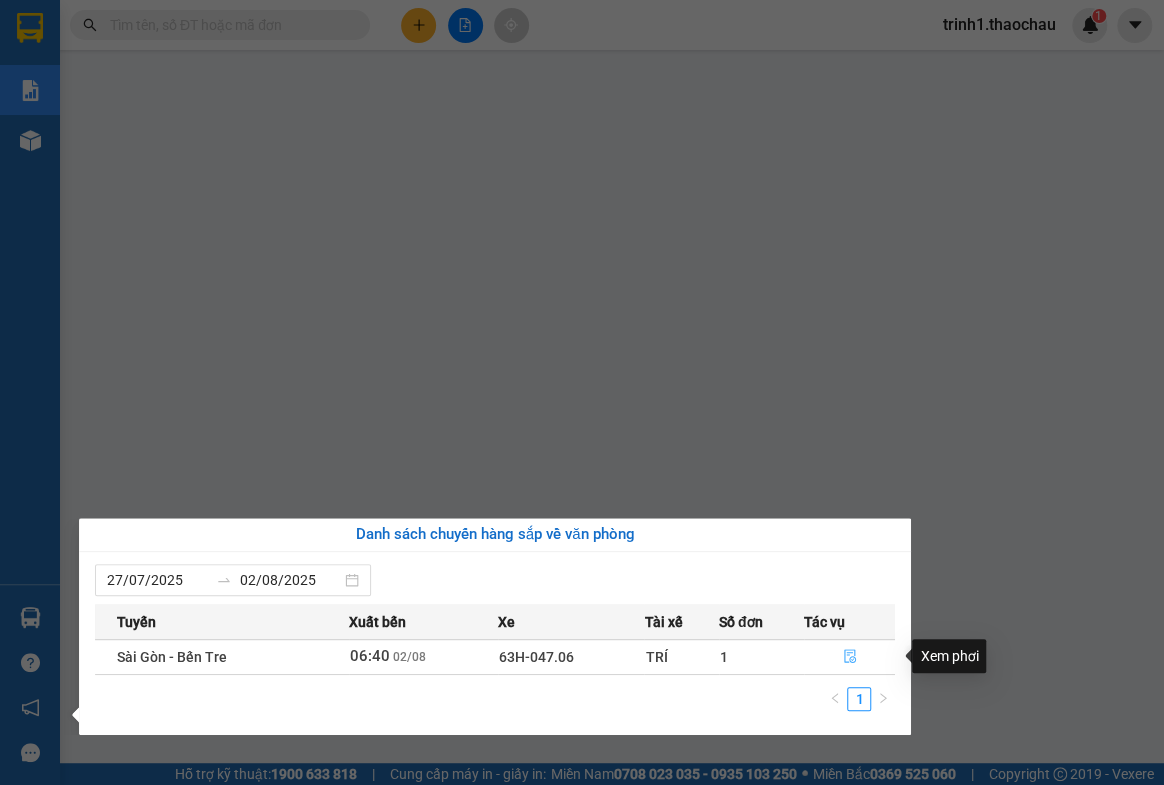 click at bounding box center [850, 657] 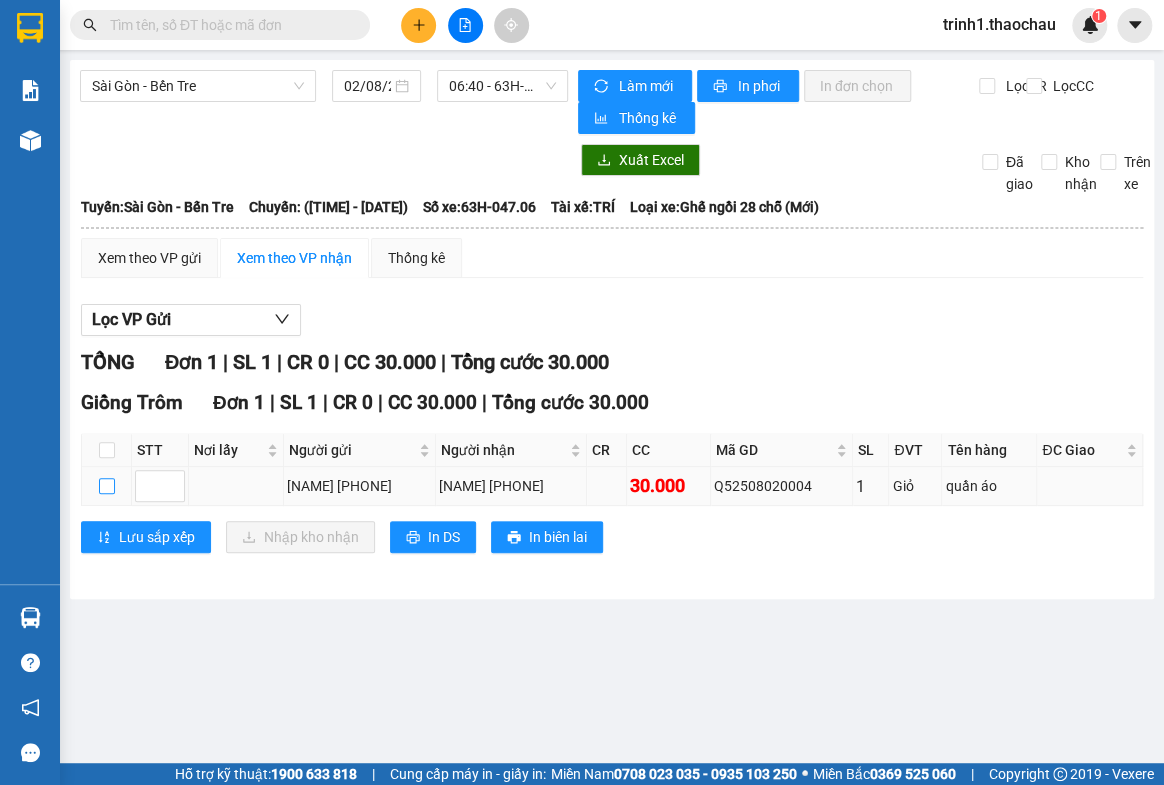 click at bounding box center (107, 486) 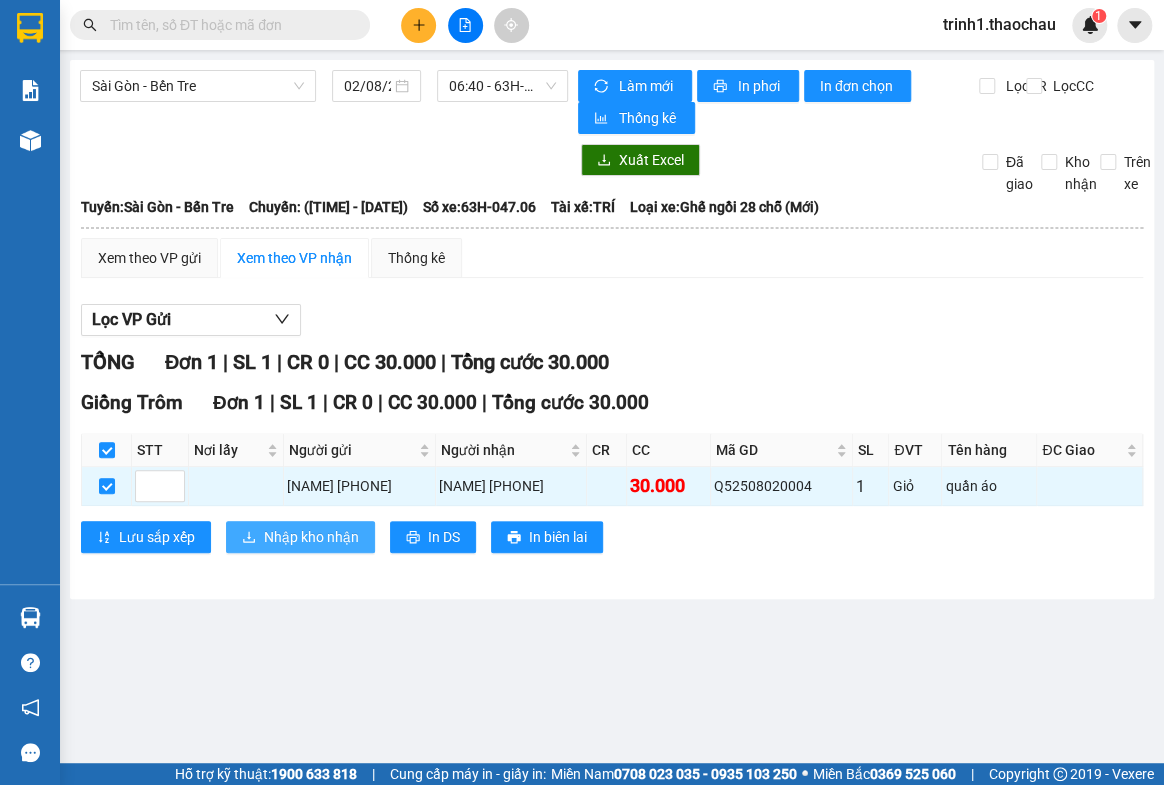 click on "Nhập kho nhận" at bounding box center [311, 537] 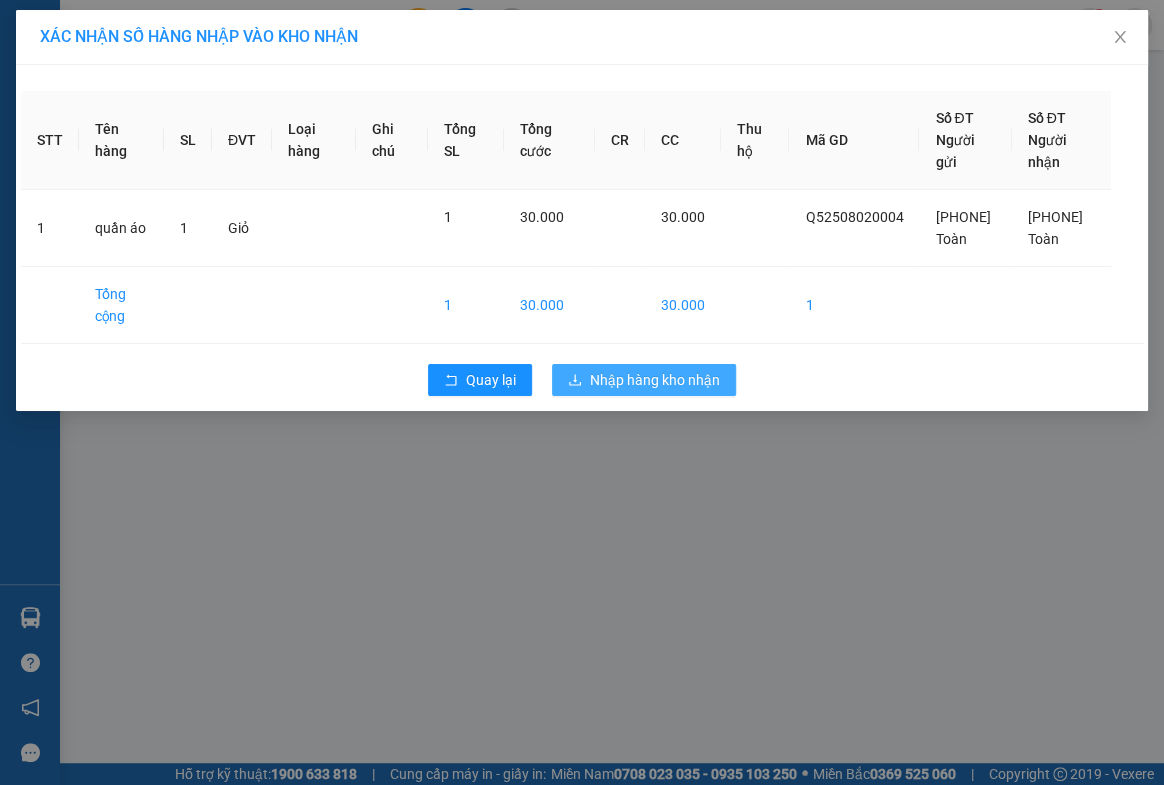 click on "Nhập hàng kho nhận" at bounding box center [655, 380] 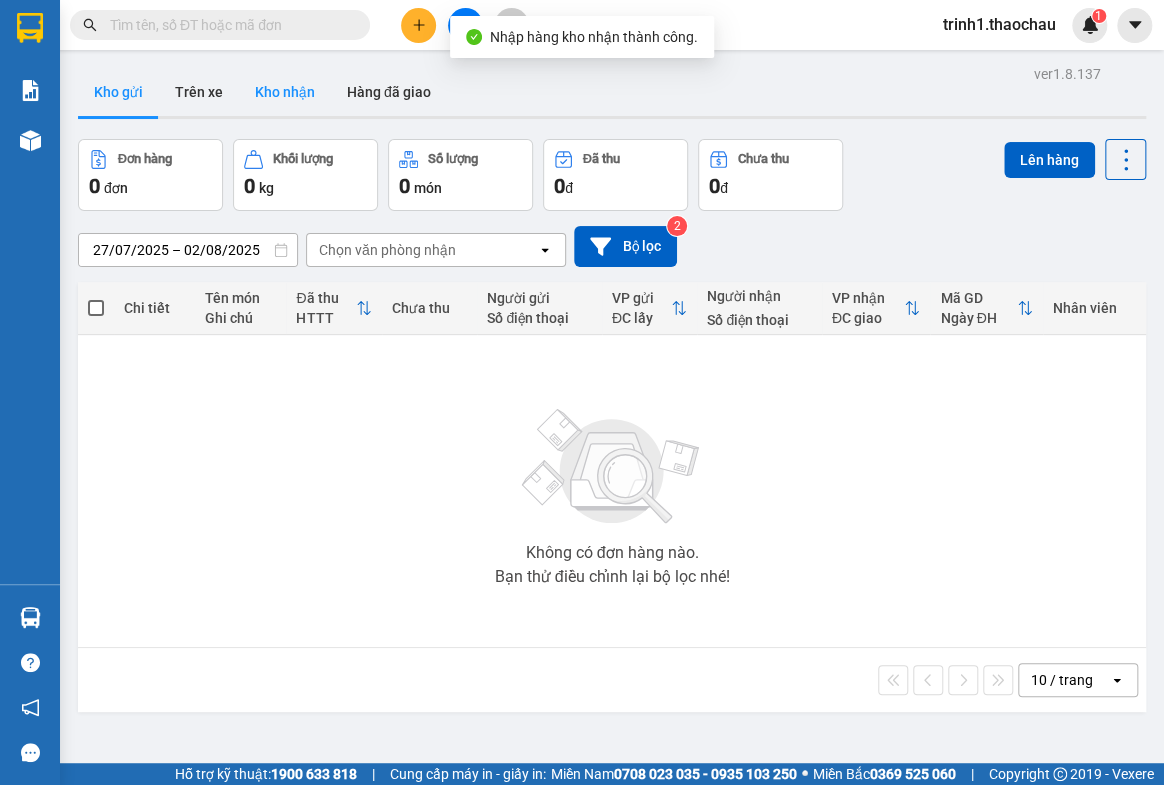 click on "Kho nhận" at bounding box center [285, 92] 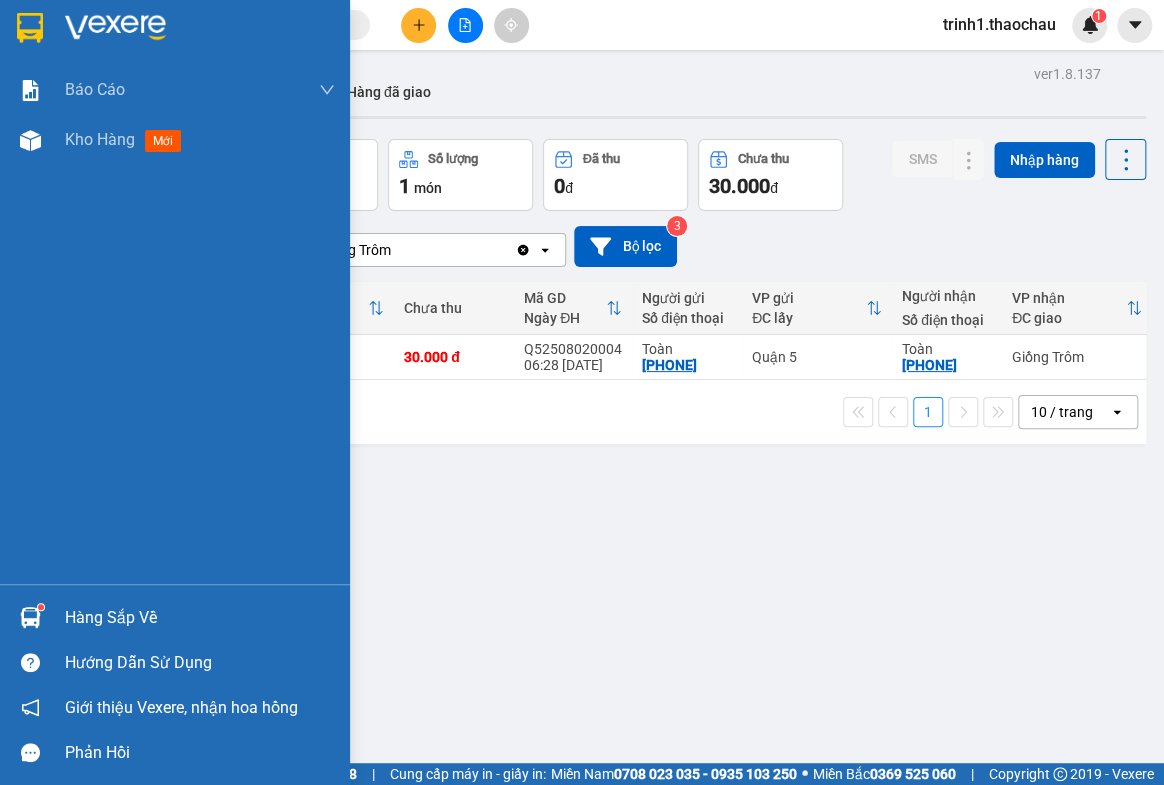 click on "Hàng sắp về" at bounding box center [200, 618] 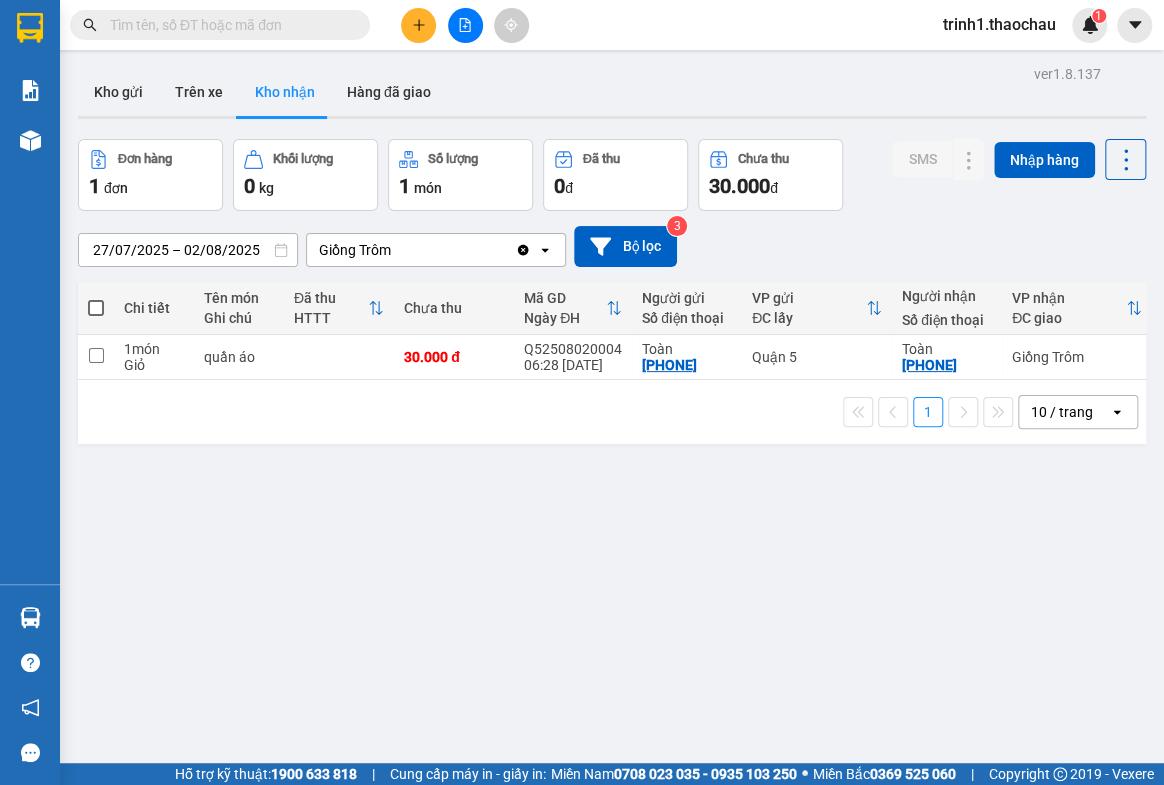 click on "Kết quả tìm kiếm ( 0 )  Bộ lọc  No Data trinh1.thaochau 1     Báo cáo Báo cáo dòng tiền (nhân viên) Doanh số tạo đơn theo VP gửi (nhân viên)     Kho hàng mới Hàng sắp về Hướng dẫn sử dụng Giới thiệu Vexere, nhận hoa hồng Phản hồi Phần mềm hỗ trợ bạn tốt chứ? ver  1.8.137 Kho gửi Trên xe Kho nhận Hàng đã giao Đơn hàng 1 đơn Khối lượng 0 kg Số lượng 1 món Đã thu 0  đ Chưa thu 30.000  đ SMS Nhập hàng [DATE] – [DATE] Press the down arrow key to interact with the calendar and select a date. Press the escape button to close the calendar. Selected date range is from [DATE] to [DATE]. Giồng Trôm Clear value open Bộ lọc 3 Chi tiết Tên món Ghi chú Đã thu HTTT Chưa thu Mã GD Ngày ĐH Người gửi Số điện thoại VP gửi ĐC lấy Người nhận Số điện thoại VP nhận ĐC giao Nhân viên Tồn kho 1  món Giỏ quần áo 30.000 đ Q52508020004 06:28 [DATE] Toàn 0" at bounding box center [582, 392] 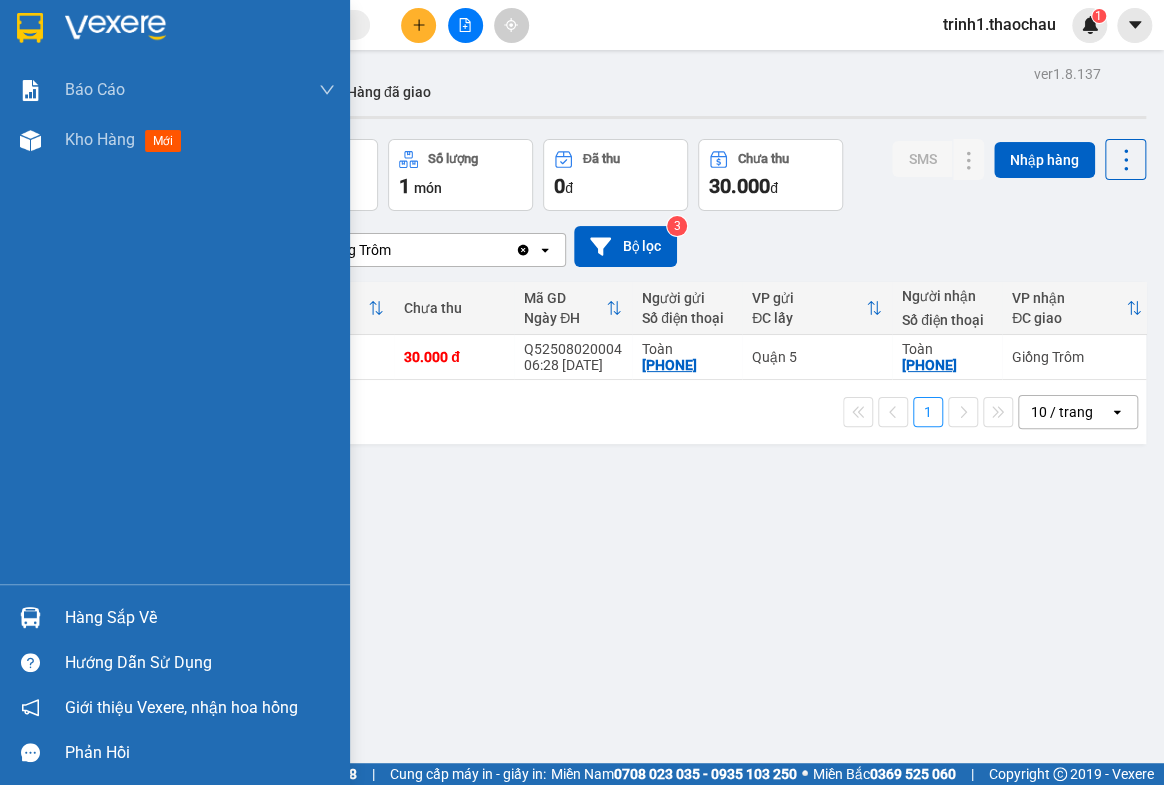 click on "Hàng sắp về" at bounding box center (175, 617) 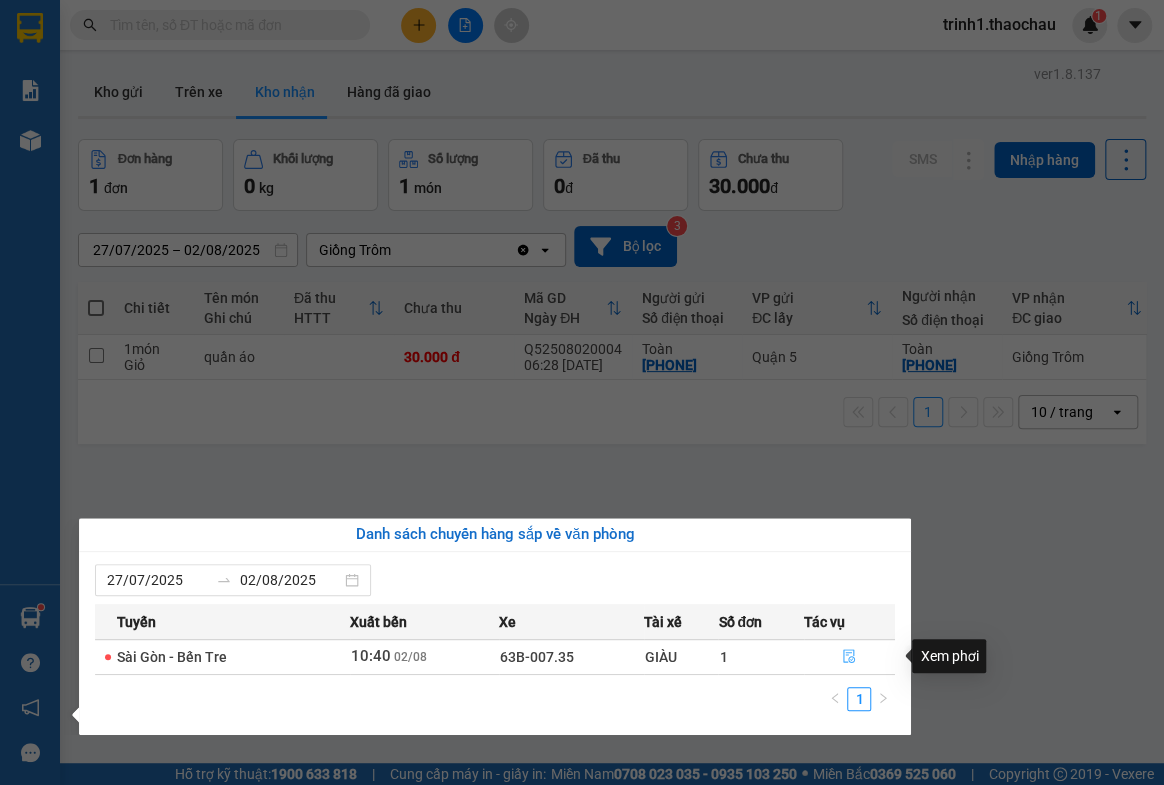 click at bounding box center (850, 657) 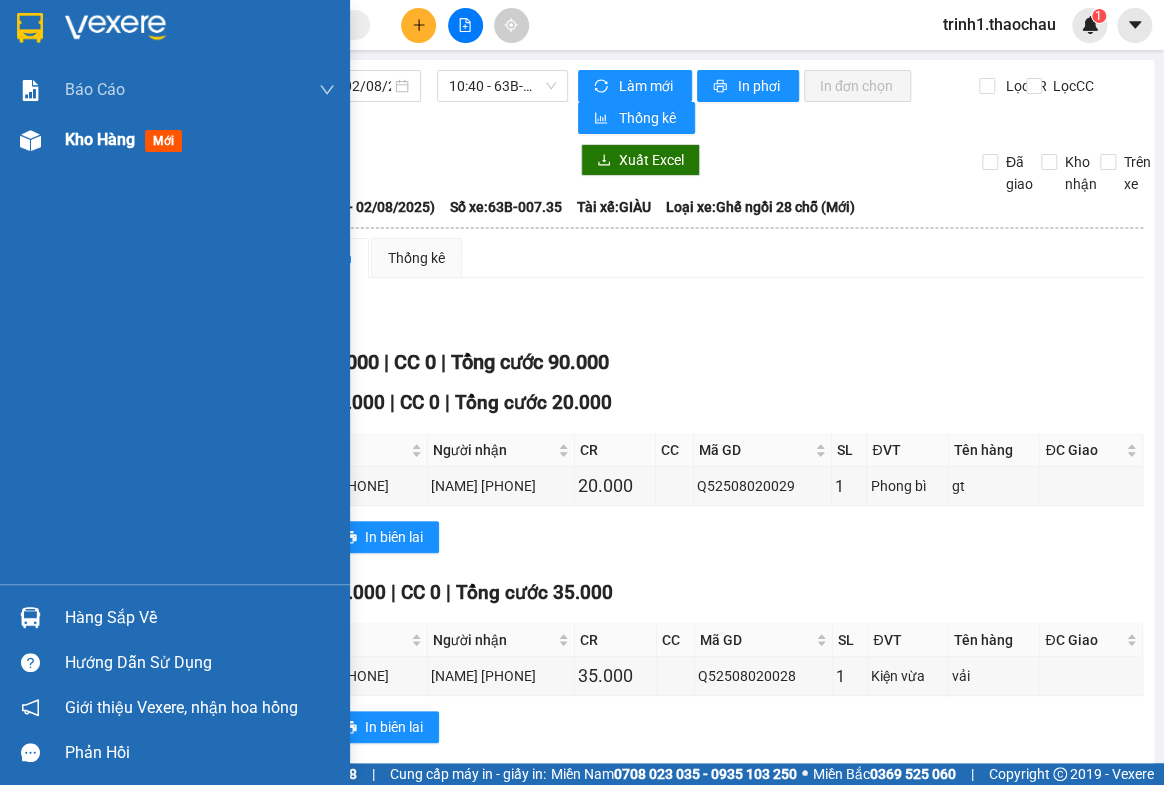 click on "Kho hàng" at bounding box center [100, 139] 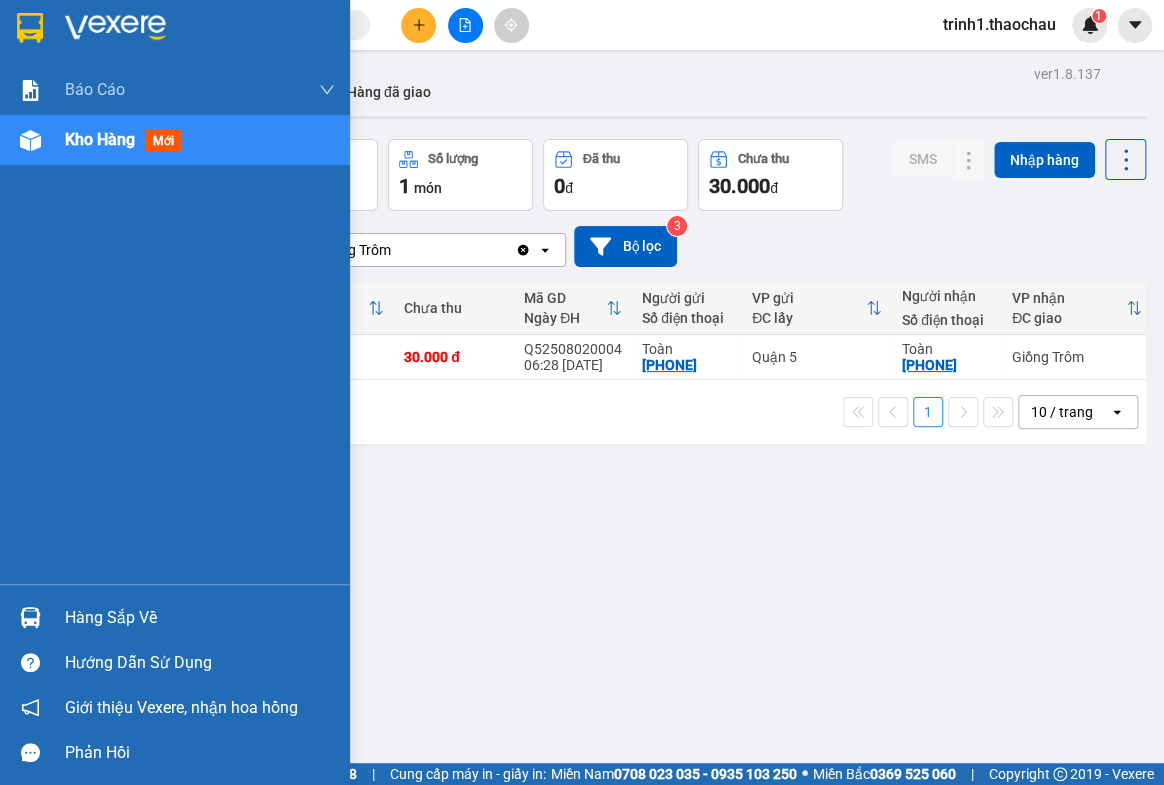 drag, startPoint x: 66, startPoint y: 616, endPoint x: 109, endPoint y: 613, distance: 43.104523 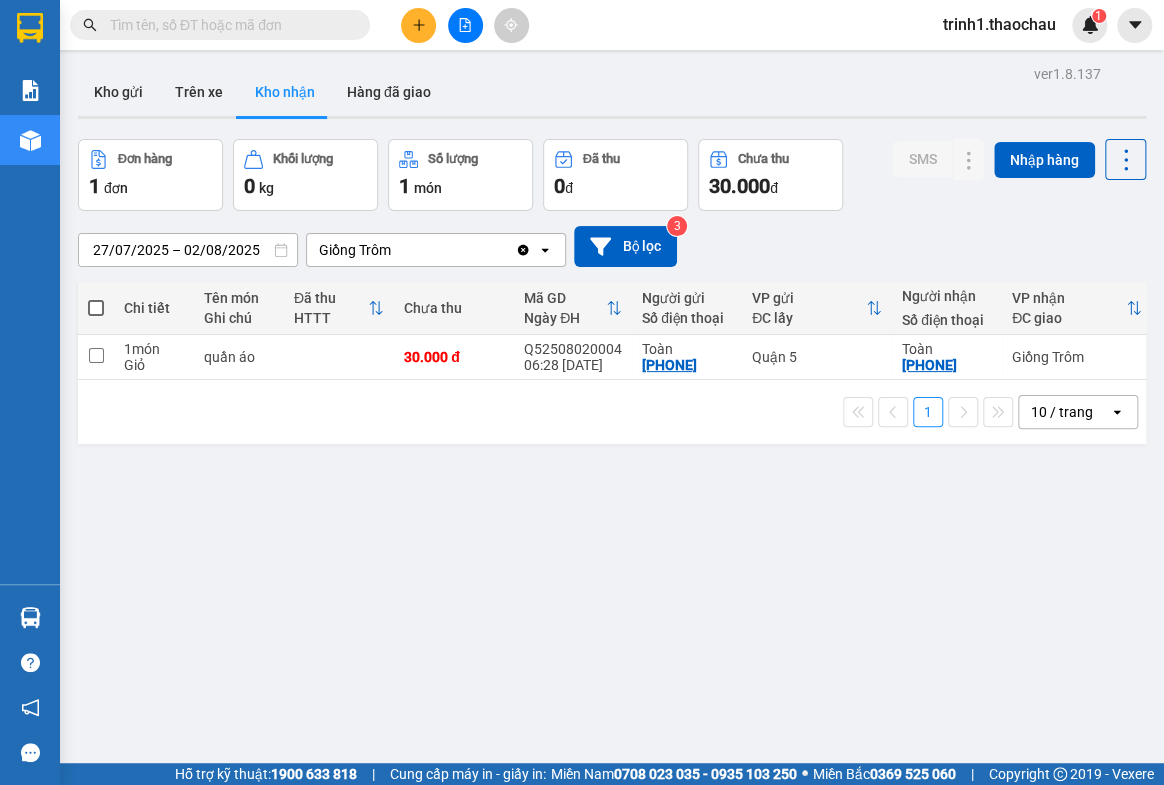 click on "Kết quả tìm kiếm ( 0 )  Bộ lọc  No Data trinh1.thaochau 1     Báo cáo Báo cáo dòng tiền (nhân viên) Doanh số tạo đơn theo VP gửi (nhân viên)     Kho hàng mới Hàng sắp về Hướng dẫn sử dụng Giới thiệu Vexere, nhận hoa hồng Phản hồi Phần mềm hỗ trợ bạn tốt chứ? ver  1.8.137 Kho gửi Trên xe Kho nhận Hàng đã giao Đơn hàng 1 đơn Khối lượng 0 kg Số lượng 1 món Đã thu 0  đ Chưa thu 30.000  đ SMS Nhập hàng [DATE] – [DATE] Press the down arrow key to interact with the calendar and select a date. Press the escape button to close the calendar. Selected date range is from [DATE] to [DATE]. Giồng Trôm Clear value open Bộ lọc 3 Chi tiết Tên món Ghi chú Đã thu HTTT Chưa thu Mã GD Ngày ĐH Người gửi Số điện thoại VP gửi ĐC lấy Người nhận Số điện thoại VP nhận ĐC giao Nhân viên Tồn kho 1  món Giỏ quần áo 30.000 đ Q52508020004 06:28 [DATE] Toàn 0" at bounding box center (582, 392) 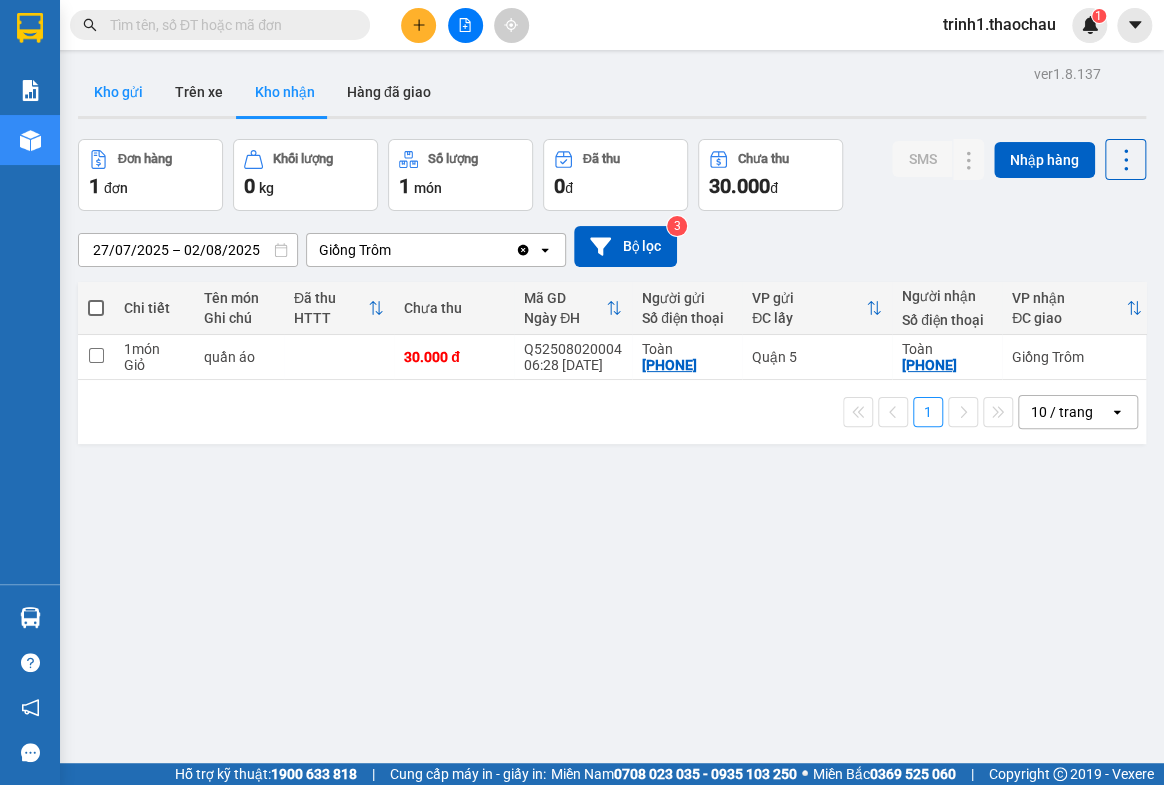 click on "Kho gửi" at bounding box center (118, 92) 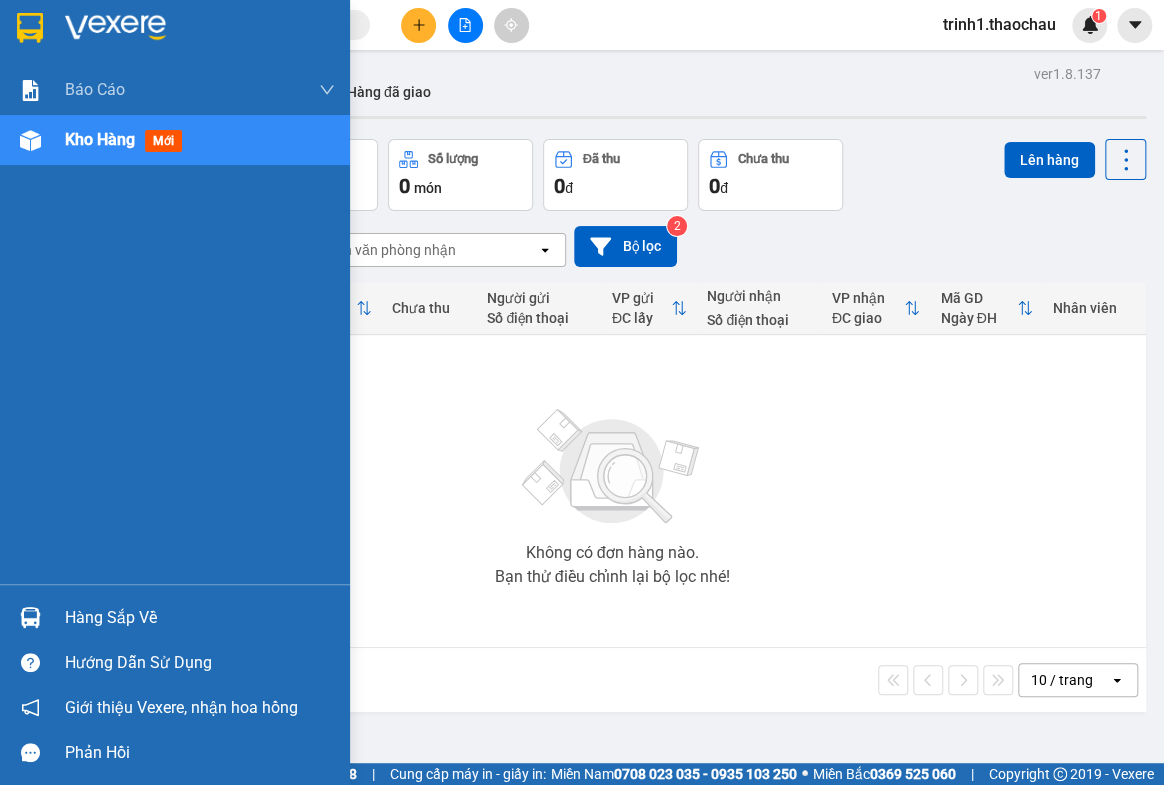 click on "Hàng sắp về" at bounding box center (200, 618) 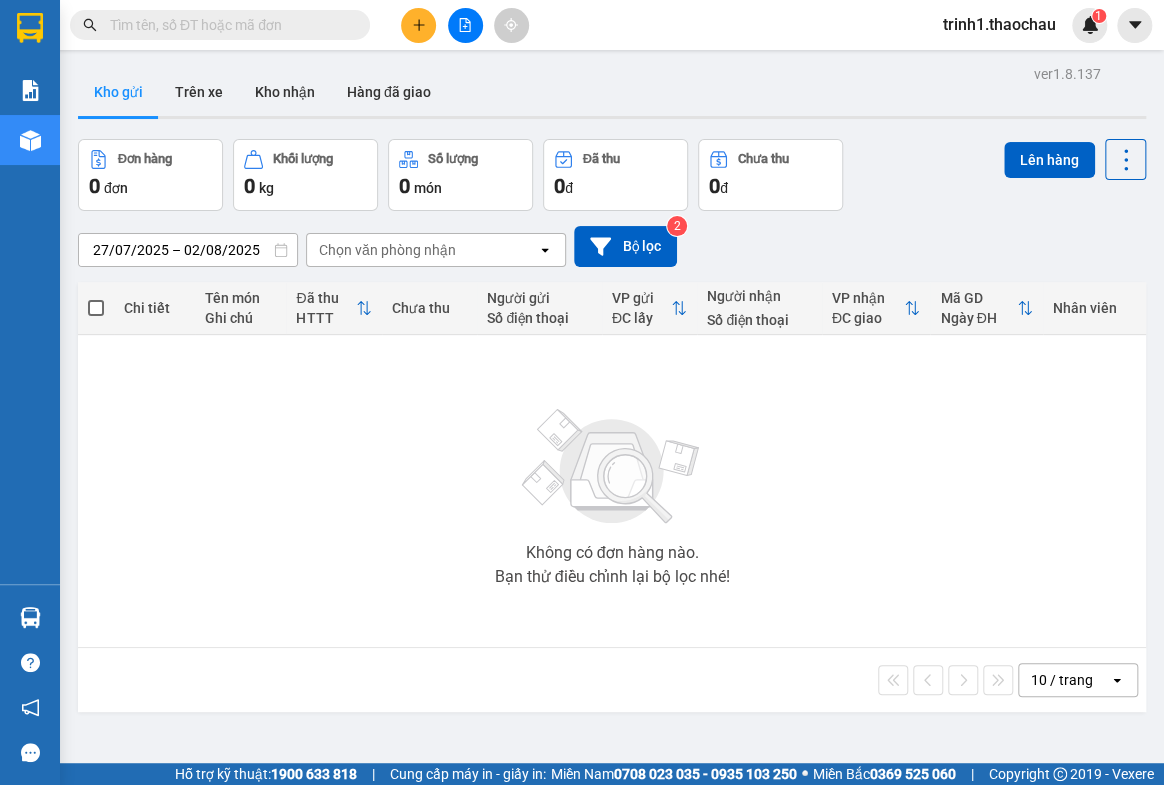 click on "Kết quả tìm kiếm ( 0 )  Bộ lọc  No Data trinh1.thaochau 1     Báo cáo Báo cáo dòng tiền (nhân viên) Doanh số tạo đơn theo VP gửi (nhân viên)     Kho hàng mới Hàng sắp về Hướng dẫn sử dụng Giới thiệu Vexere, nhận hoa hồng Phản hồi Phần mềm hỗ trợ bạn tốt chứ? ver  1.8.137 Kho gửi Trên xe Kho nhận Hàng đã giao Đơn hàng 0 đơn Khối lượng 0 kg Số lượng 0 món Đã thu 0  đ Chưa thu 0  đ Lên hàng [DATE] – [DATE] Press the down arrow key to interact with the calendar and select a date. Press the escape button to close the calendar. Selected date range is from [DATE] to [DATE]. Chọn văn phòng nhận open Bộ lọc 2 Chi tiết Tên món Ghi chú Đã thu HTTT Chưa thu Người gửi Số điện thoại VP gửi ĐC lấy Người nhận Số điện thoại VP nhận ĐC giao Mã GD Ngày ĐH Nhân viên Không có đơn hàng nào. Bạn thử điều chỉnh lại bộ lọc nhé! 10 / trang" at bounding box center [582, 392] 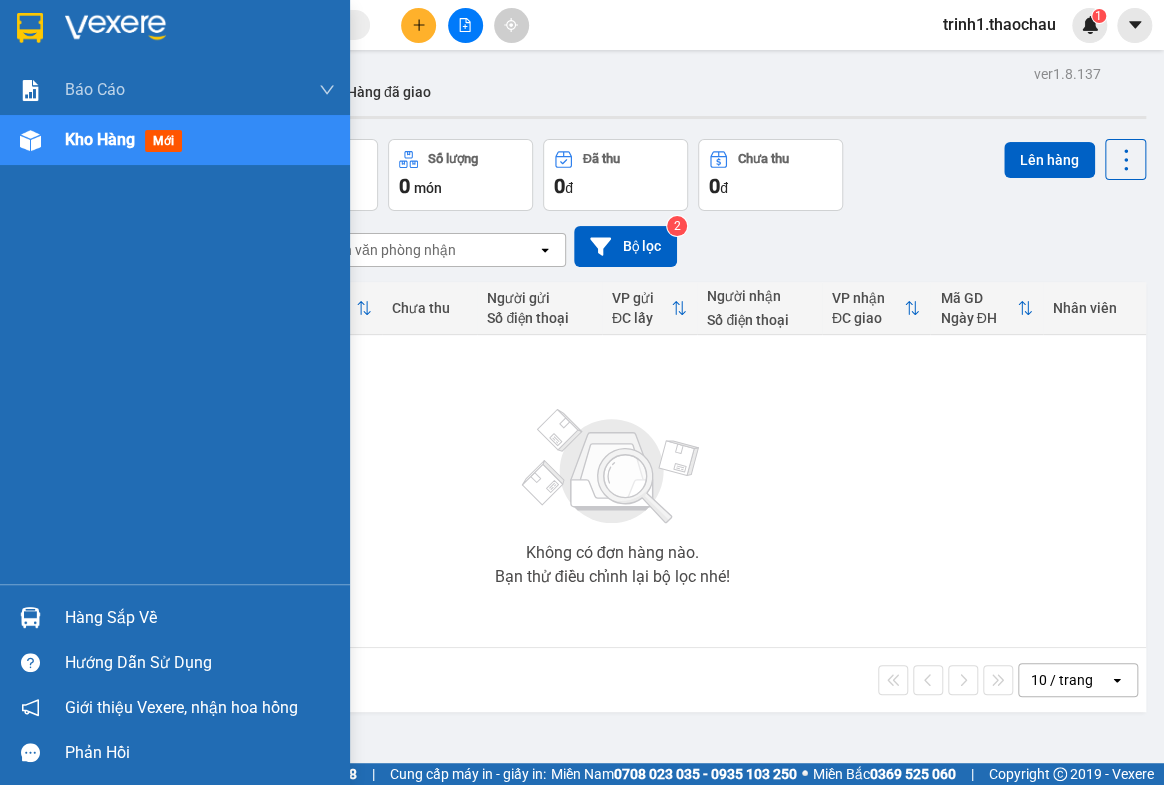 click on "Hàng sắp về" at bounding box center [200, 618] 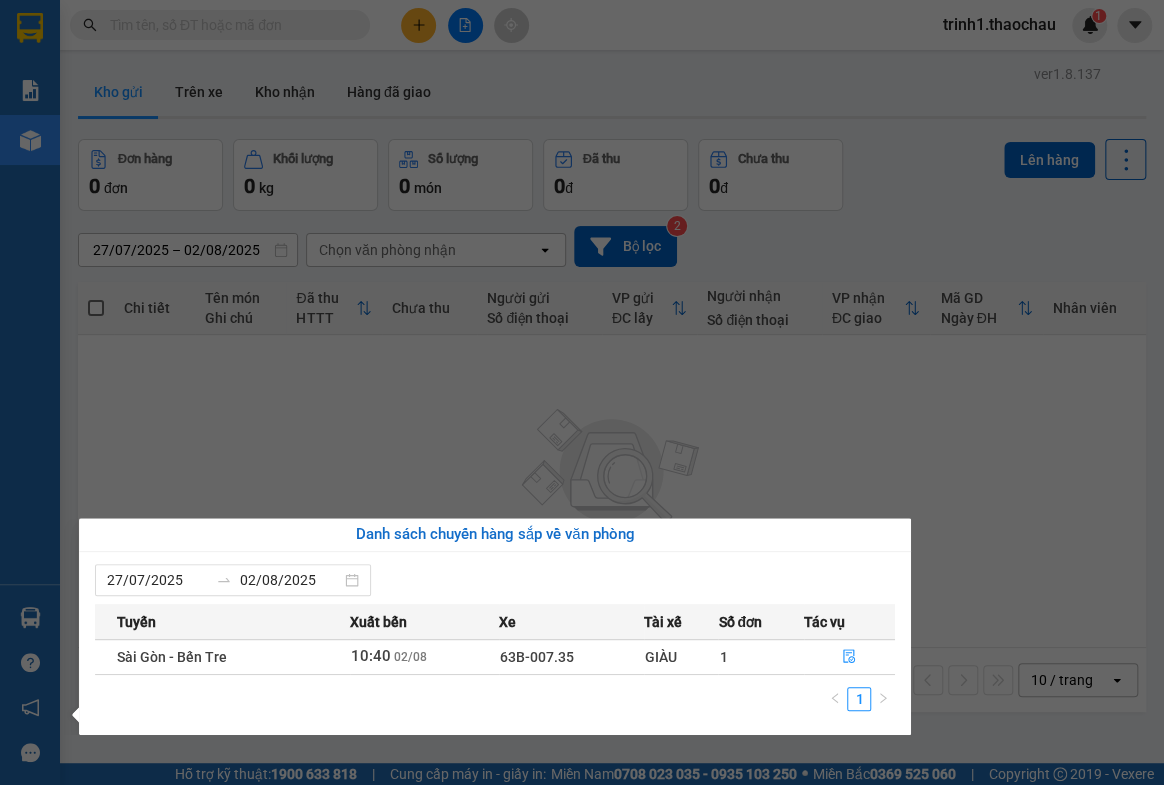click on "Kết quả tìm kiếm ( 0 )  Bộ lọc  No Data trinh1.thaochau 1     Báo cáo Báo cáo dòng tiền (nhân viên) Doanh số tạo đơn theo VP gửi (nhân viên)     Kho hàng mới Hàng sắp về Hướng dẫn sử dụng Giới thiệu Vexere, nhận hoa hồng Phản hồi Phần mềm hỗ trợ bạn tốt chứ? ver  1.8.137 Kho gửi Trên xe Kho nhận Hàng đã giao Đơn hàng 0 đơn Khối lượng 0 kg Số lượng 0 món Đã thu 0  đ Chưa thu 0  đ Lên hàng [DATE] – [DATE] Press the down arrow key to interact with the calendar and select a date. Press the escape button to close the calendar. Selected date range is from [DATE] to [DATE]. Chọn văn phòng nhận open Bộ lọc 2 Chi tiết Tên món Ghi chú Đã thu HTTT Chưa thu Người gửi Số điện thoại VP gửi ĐC lấy Người nhận Số điện thoại VP nhận ĐC giao Mã GD Ngày ĐH Nhân viên Không có đơn hàng nào. Bạn thử điều chỉnh lại bộ lọc nhé! 10 / trang" at bounding box center (582, 392) 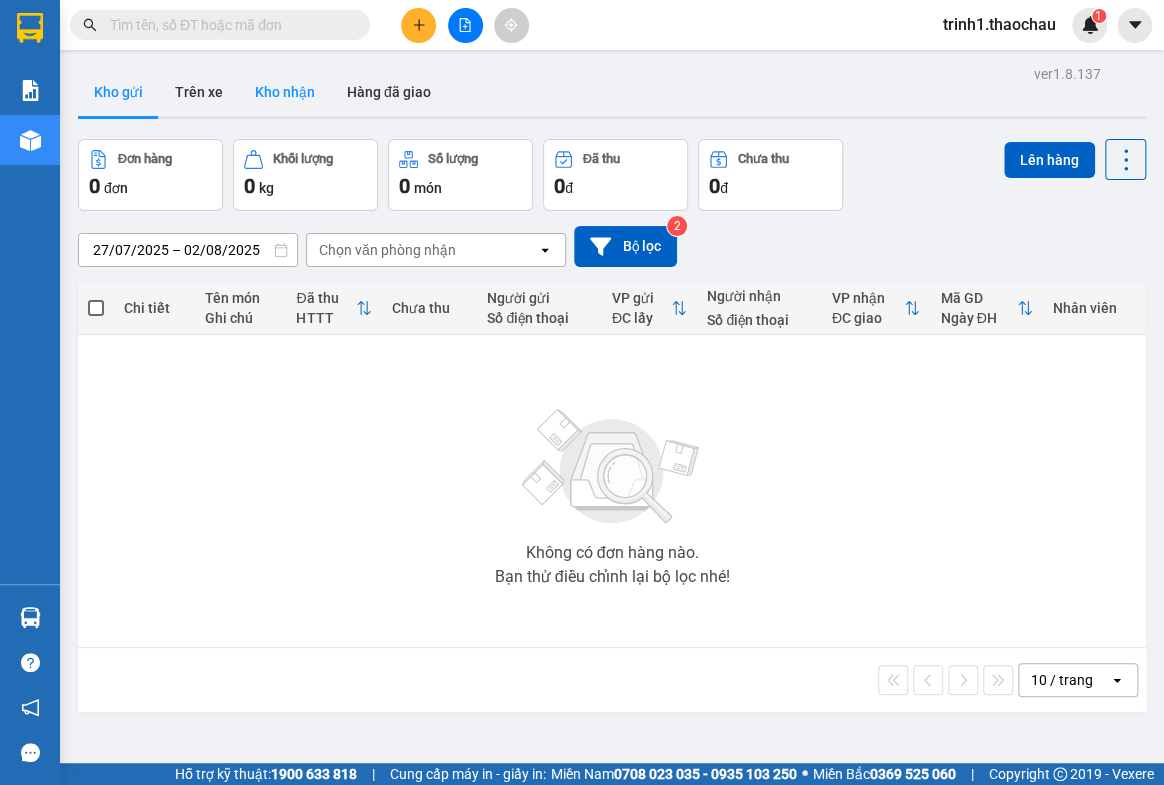 click on "Kho nhận" at bounding box center [285, 92] 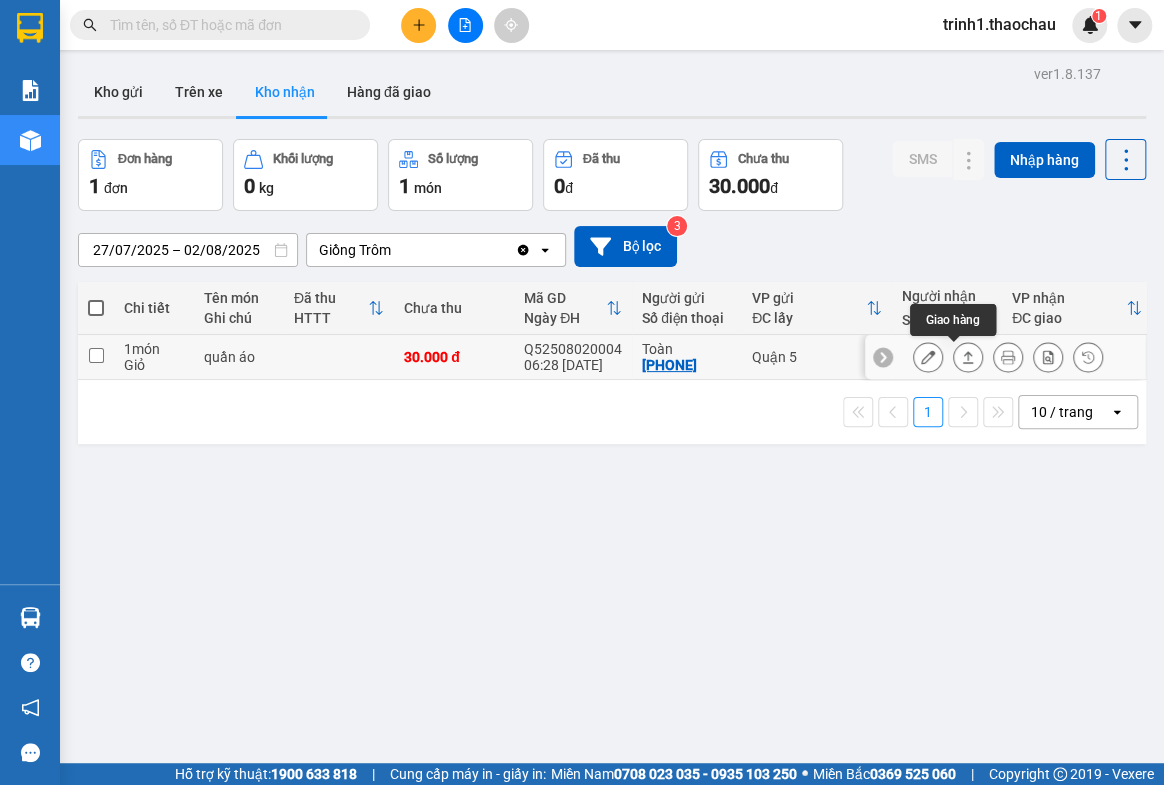 click 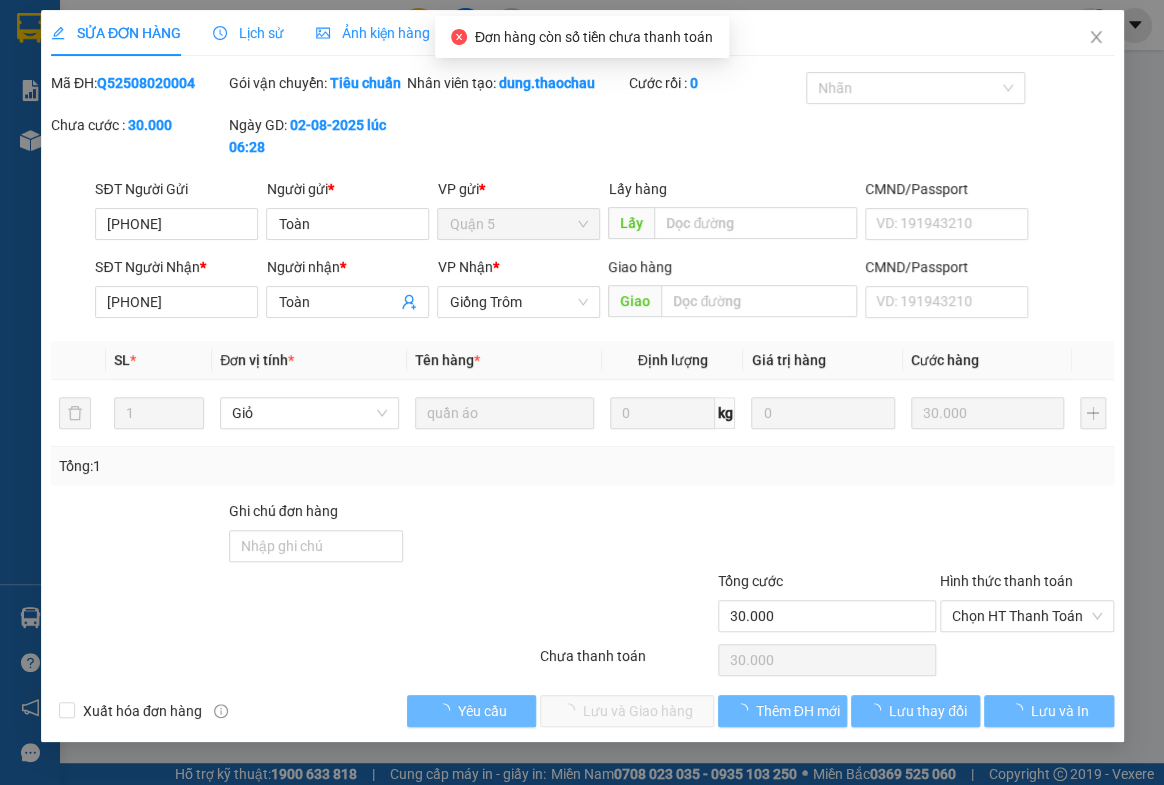 type on "[PHONE]" 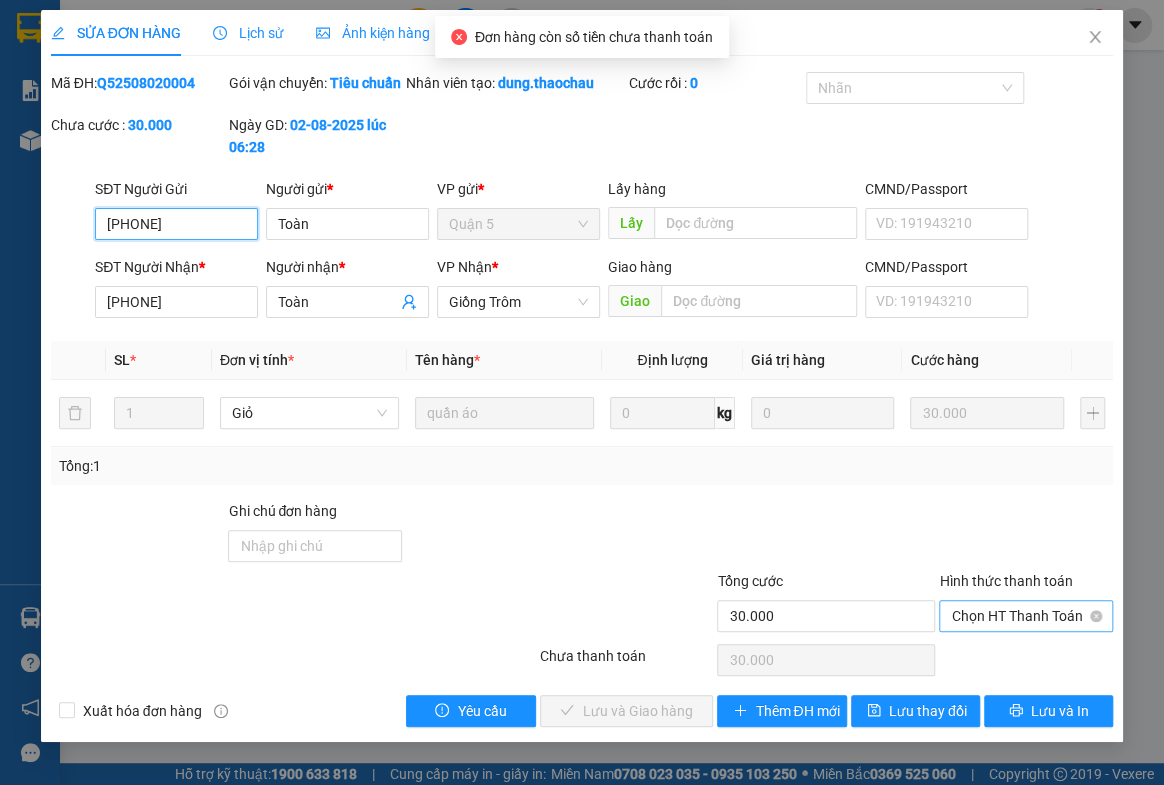 click on "Chọn HT Thanh Toán" at bounding box center [1026, 616] 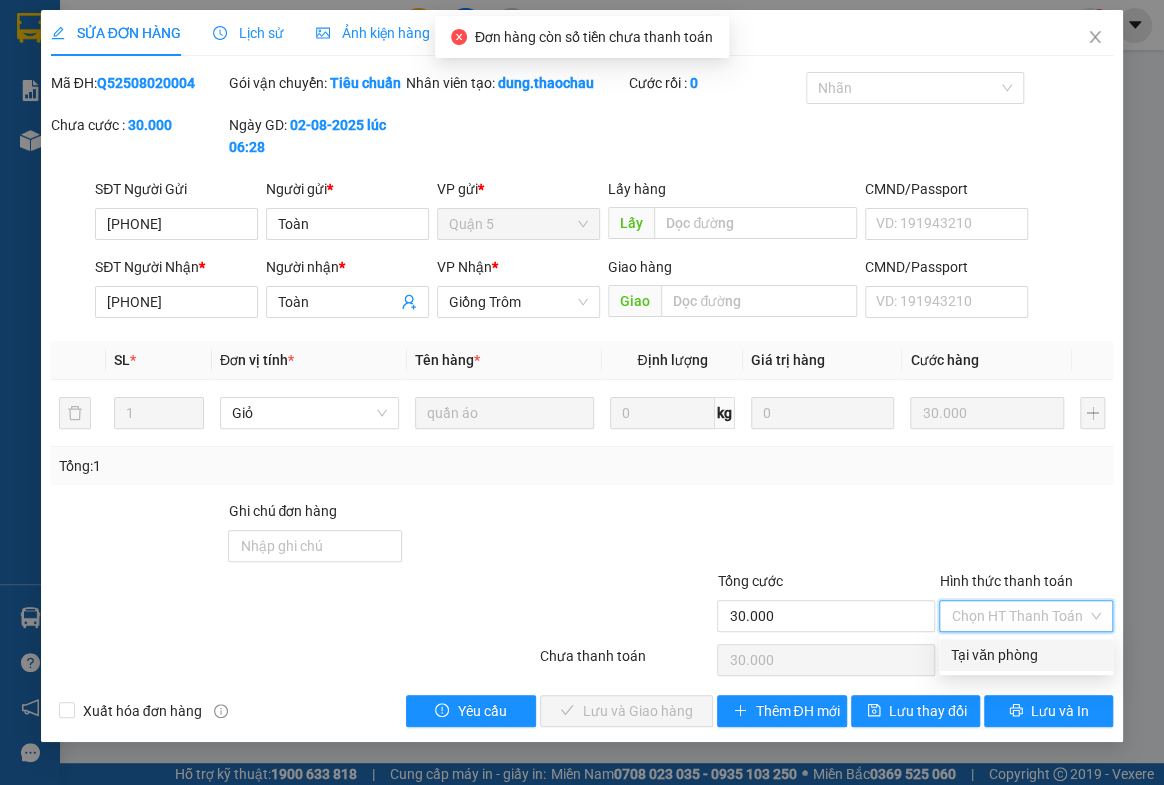 click on "Tại văn phòng" at bounding box center (1026, 655) 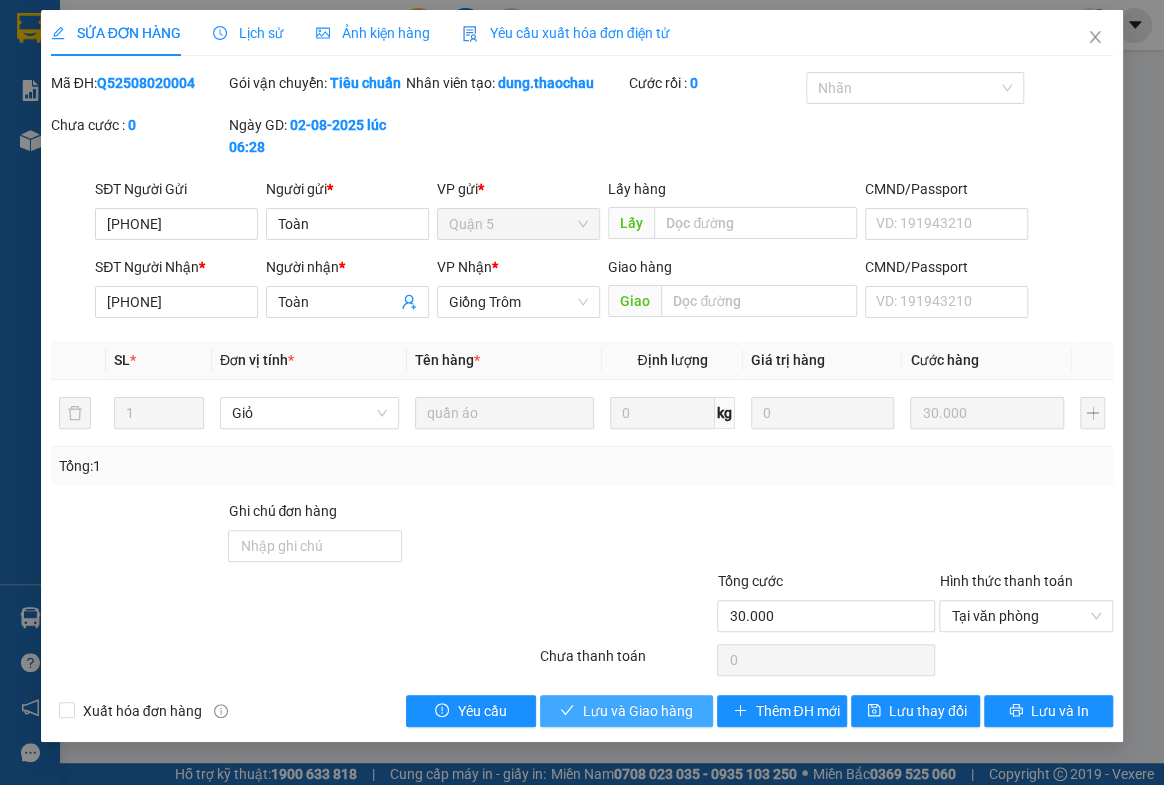 click on "Lưu và Giao hàng" at bounding box center [637, 711] 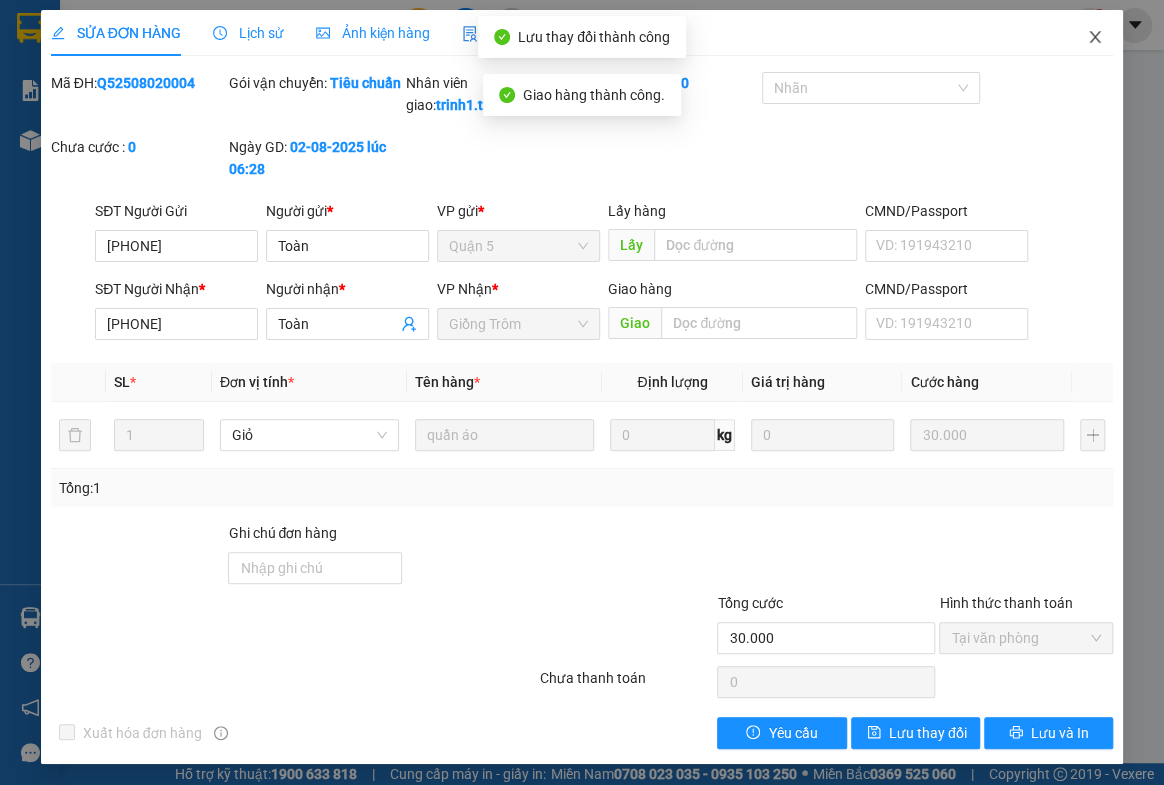 click at bounding box center (1095, 38) 